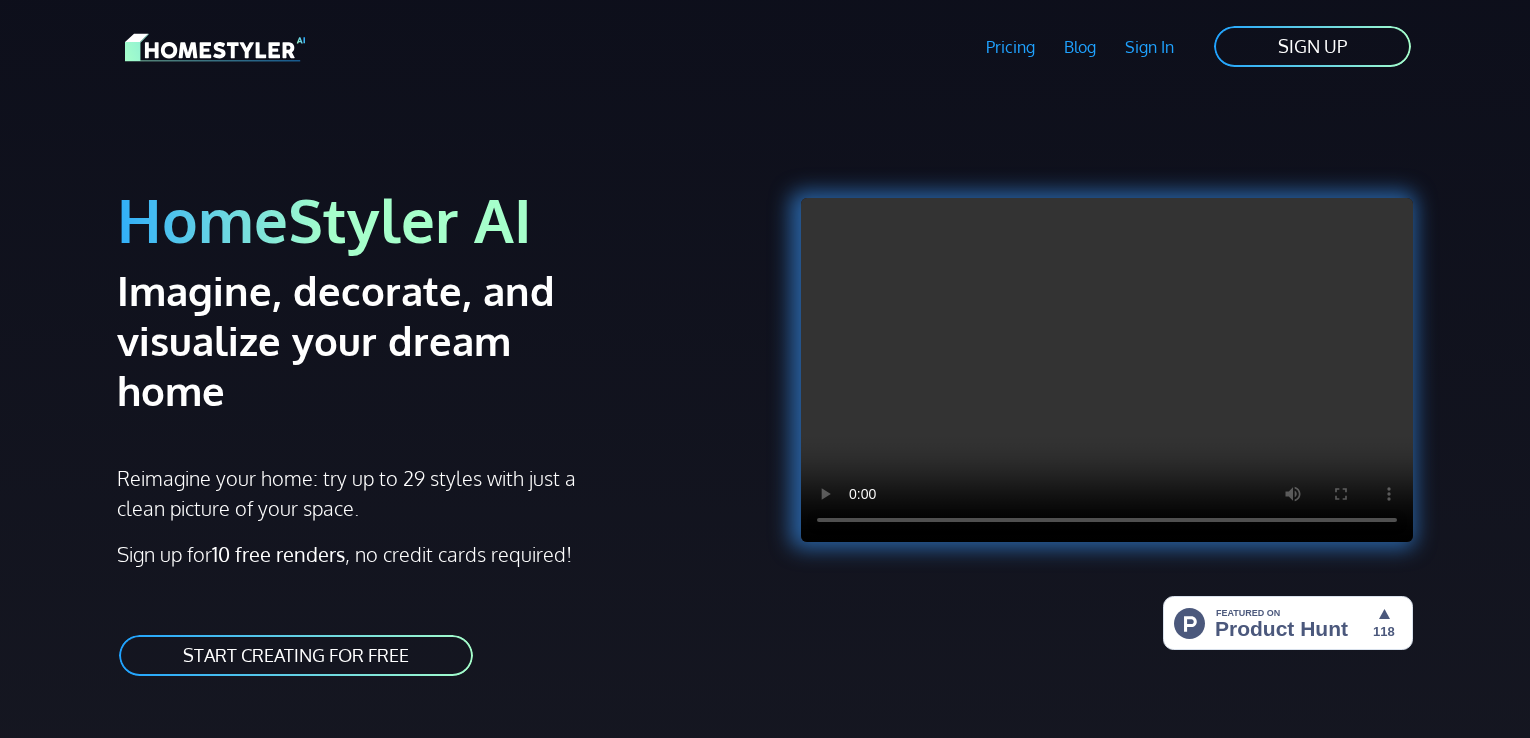 scroll, scrollTop: 0, scrollLeft: 0, axis: both 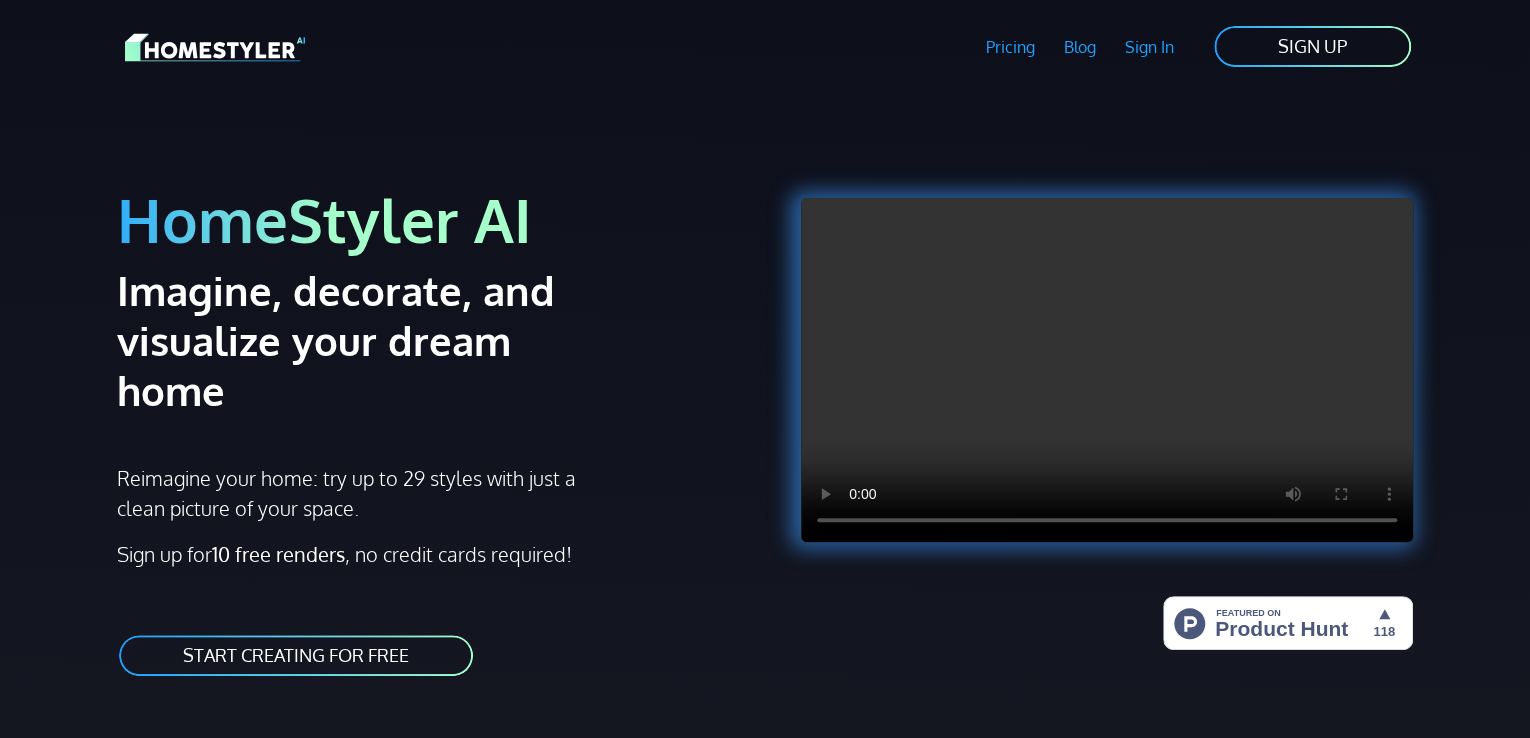 click on "START CREATING FOR FREE" at bounding box center [296, 655] 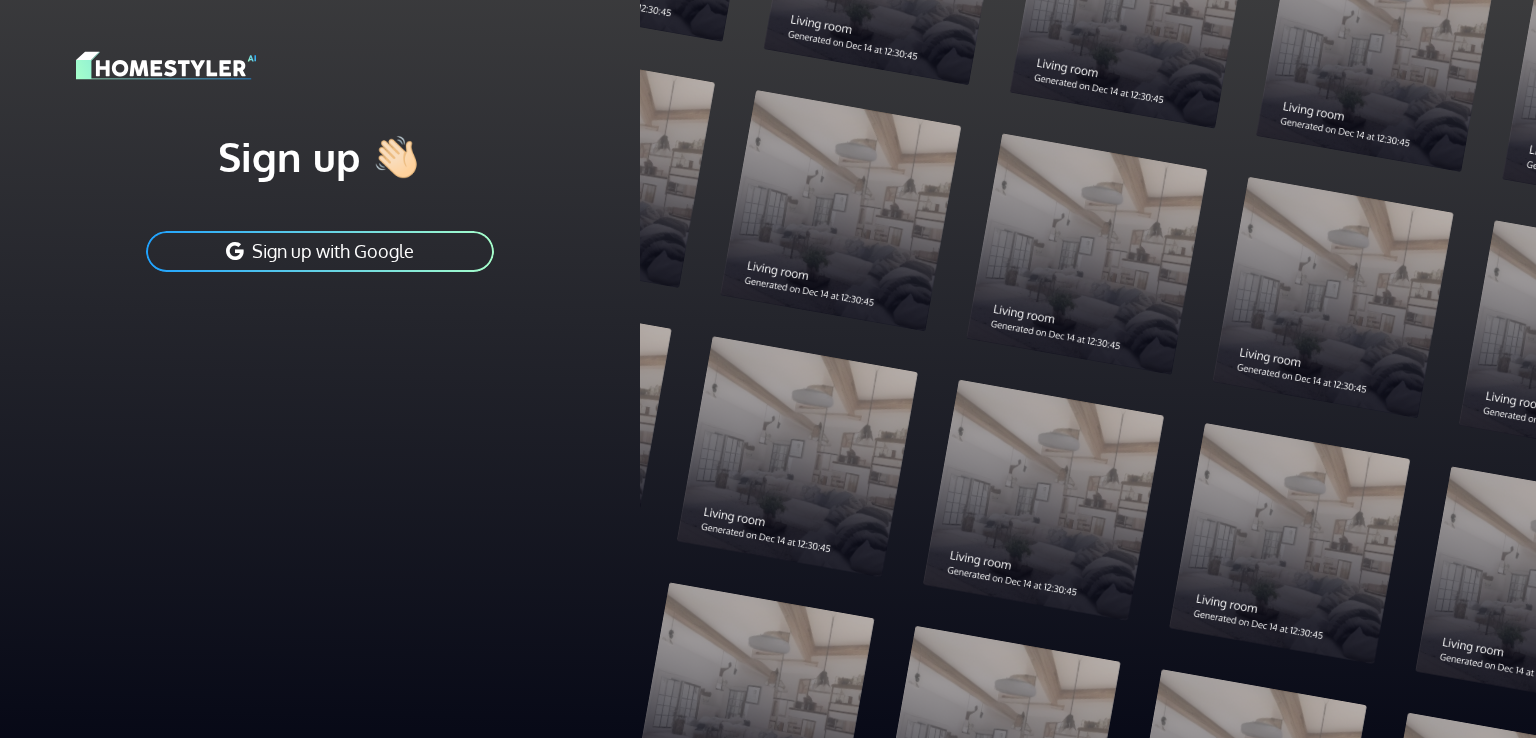 click on "Sign up with Google" at bounding box center [320, 251] 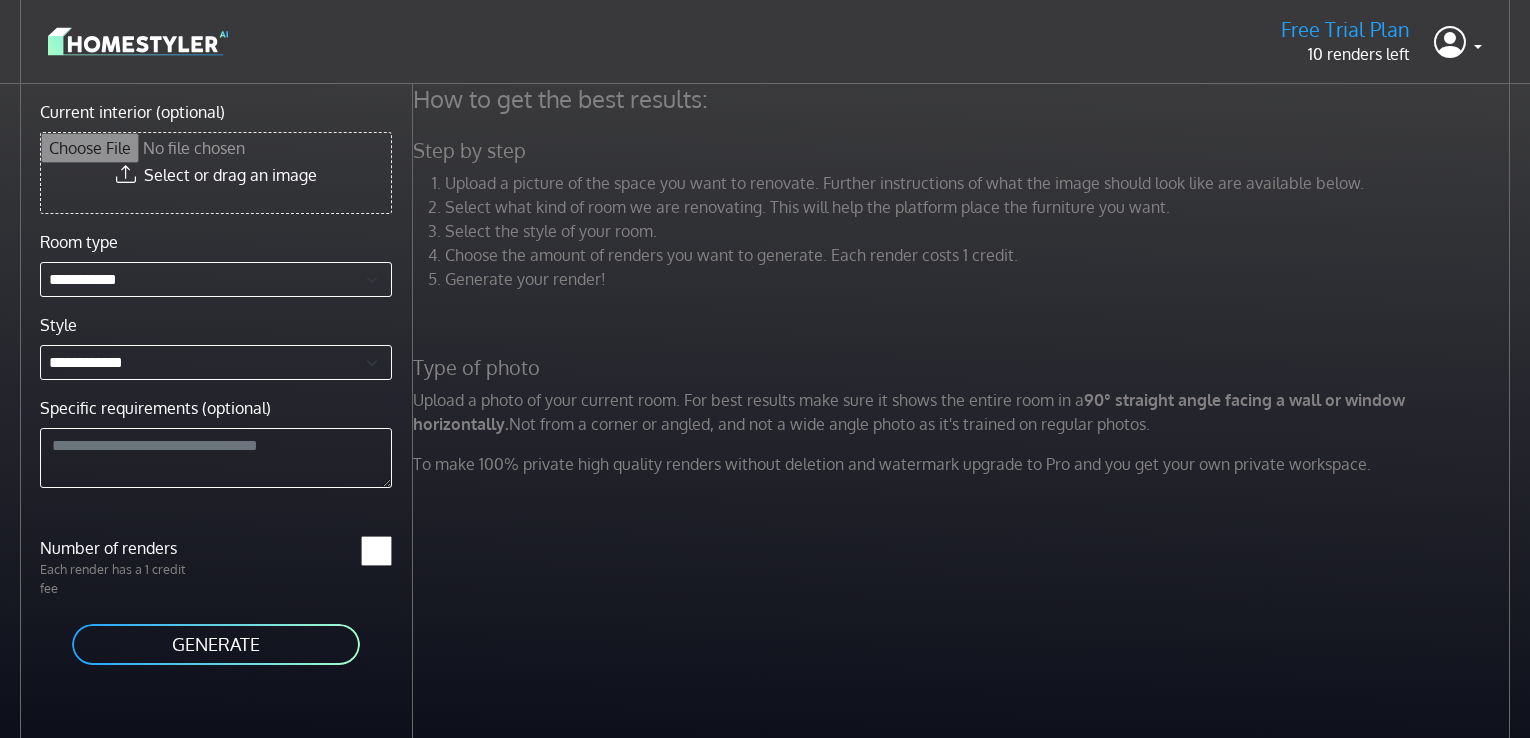 scroll, scrollTop: 0, scrollLeft: 0, axis: both 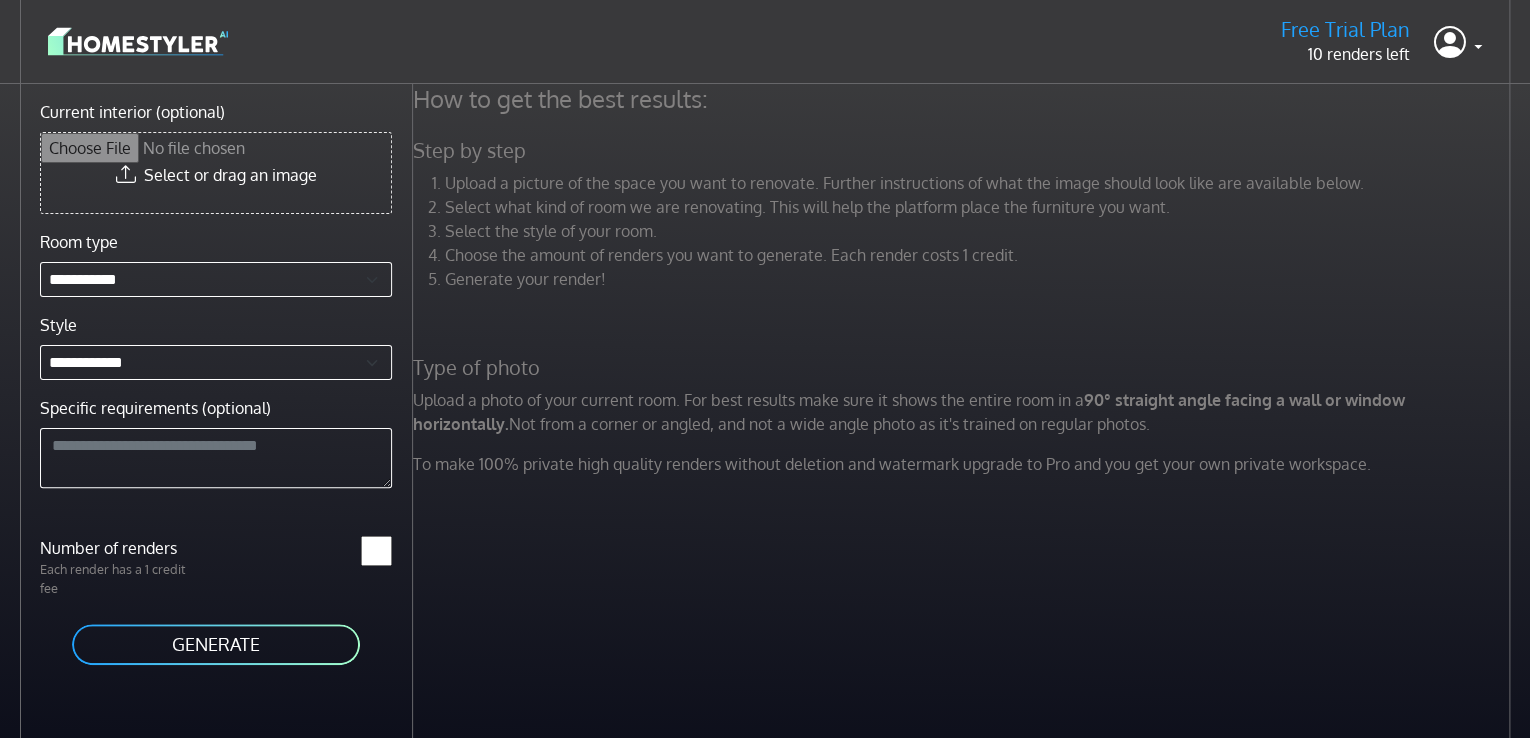 click on "Current interior (optional)" at bounding box center (216, 173) 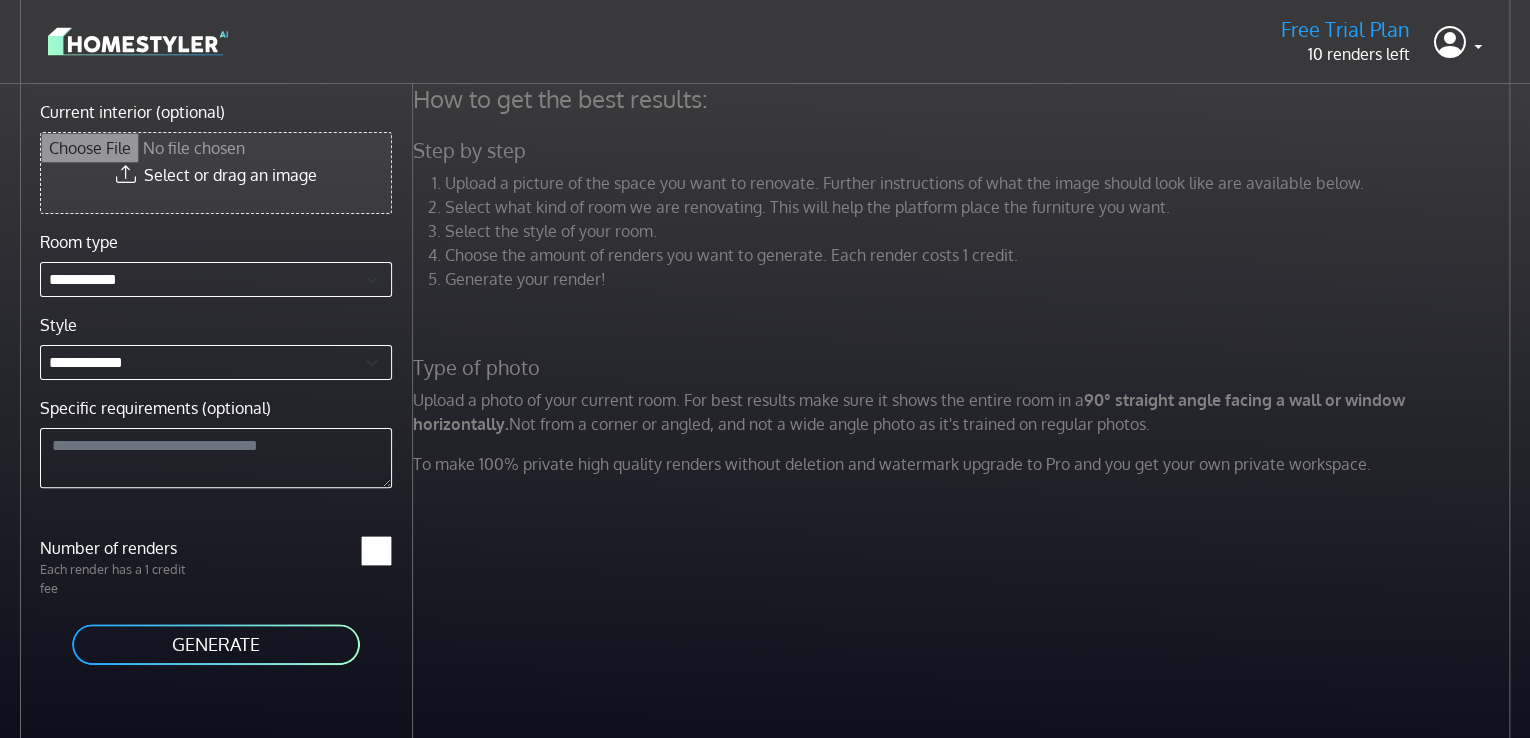 type on "**********" 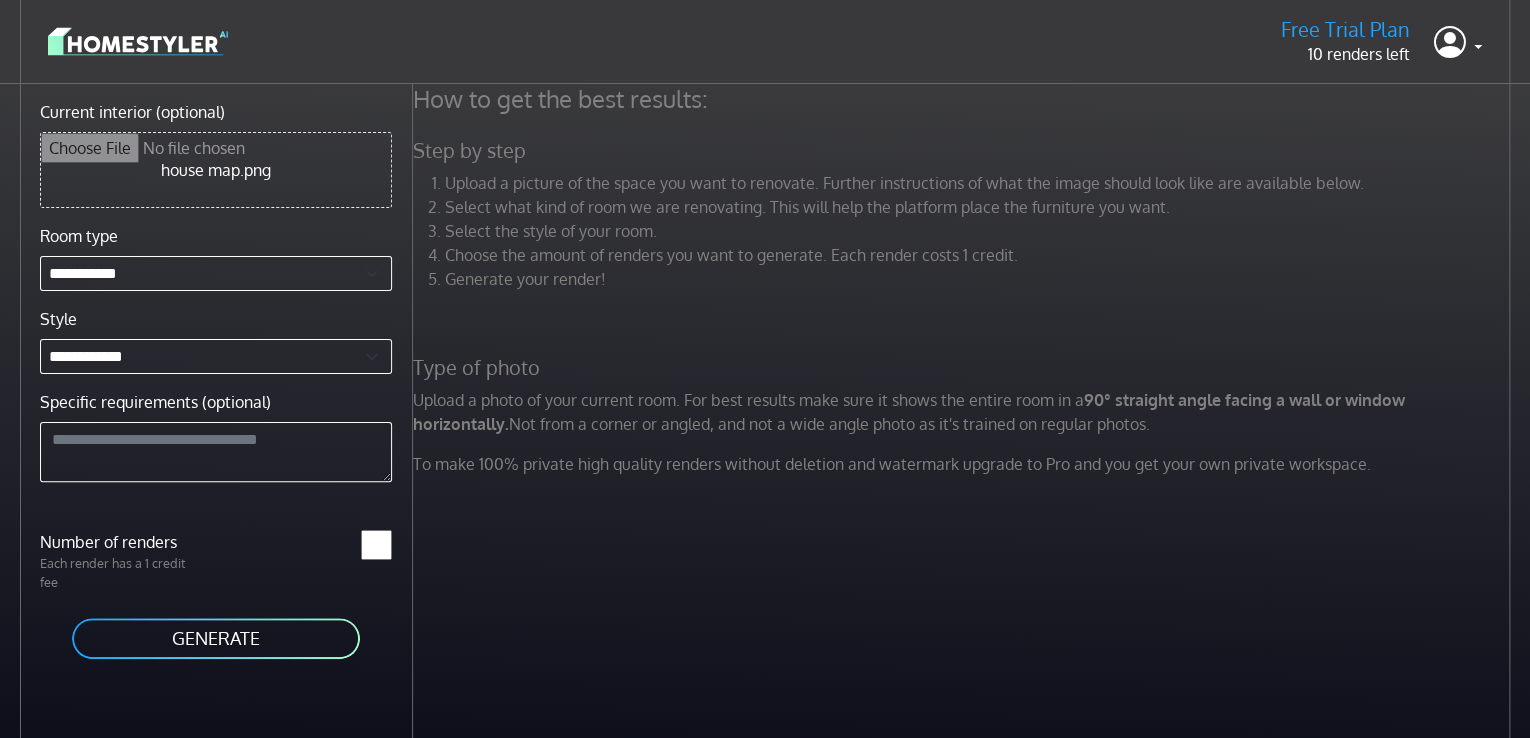 click on "GENERATE" at bounding box center (216, 638) 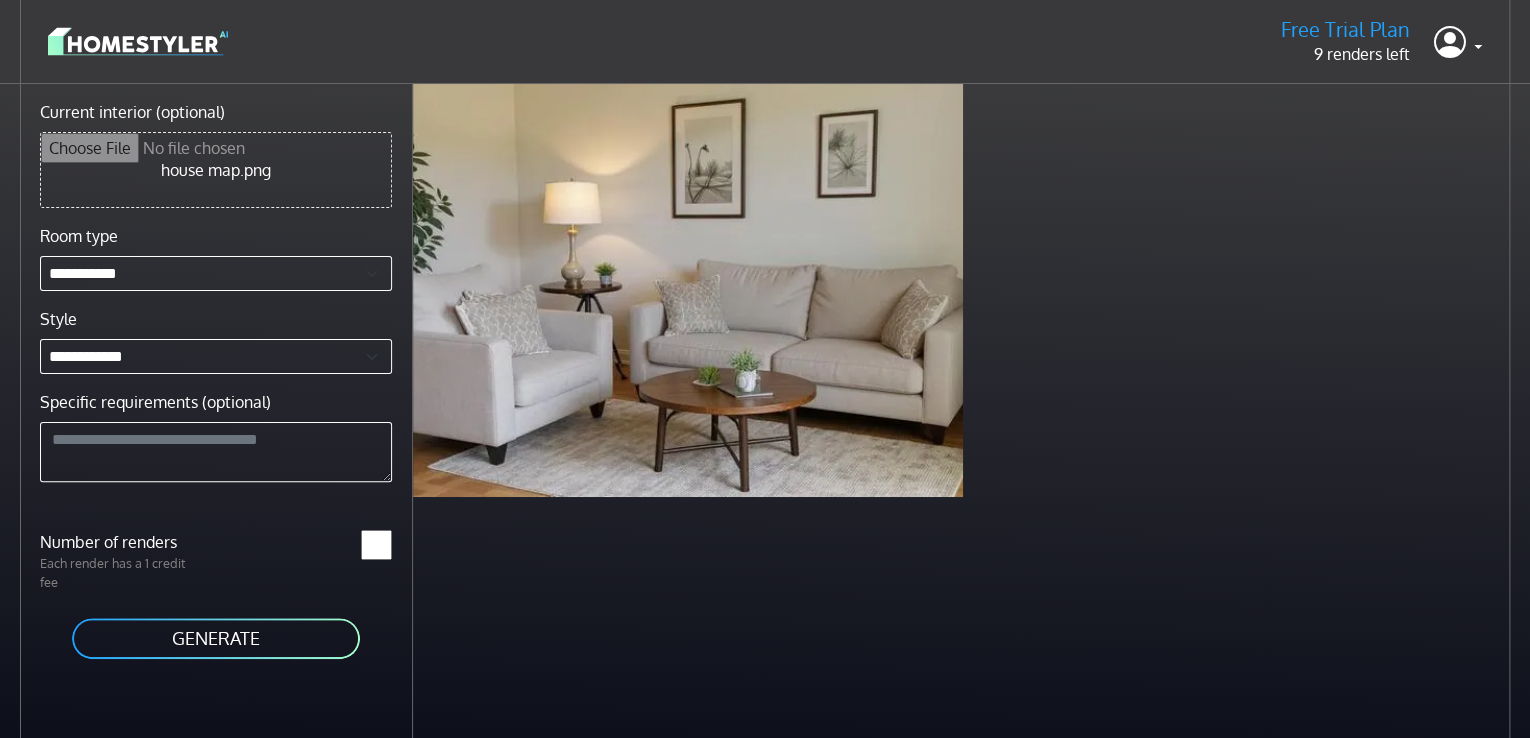 click on "*" at bounding box center (376, 545) 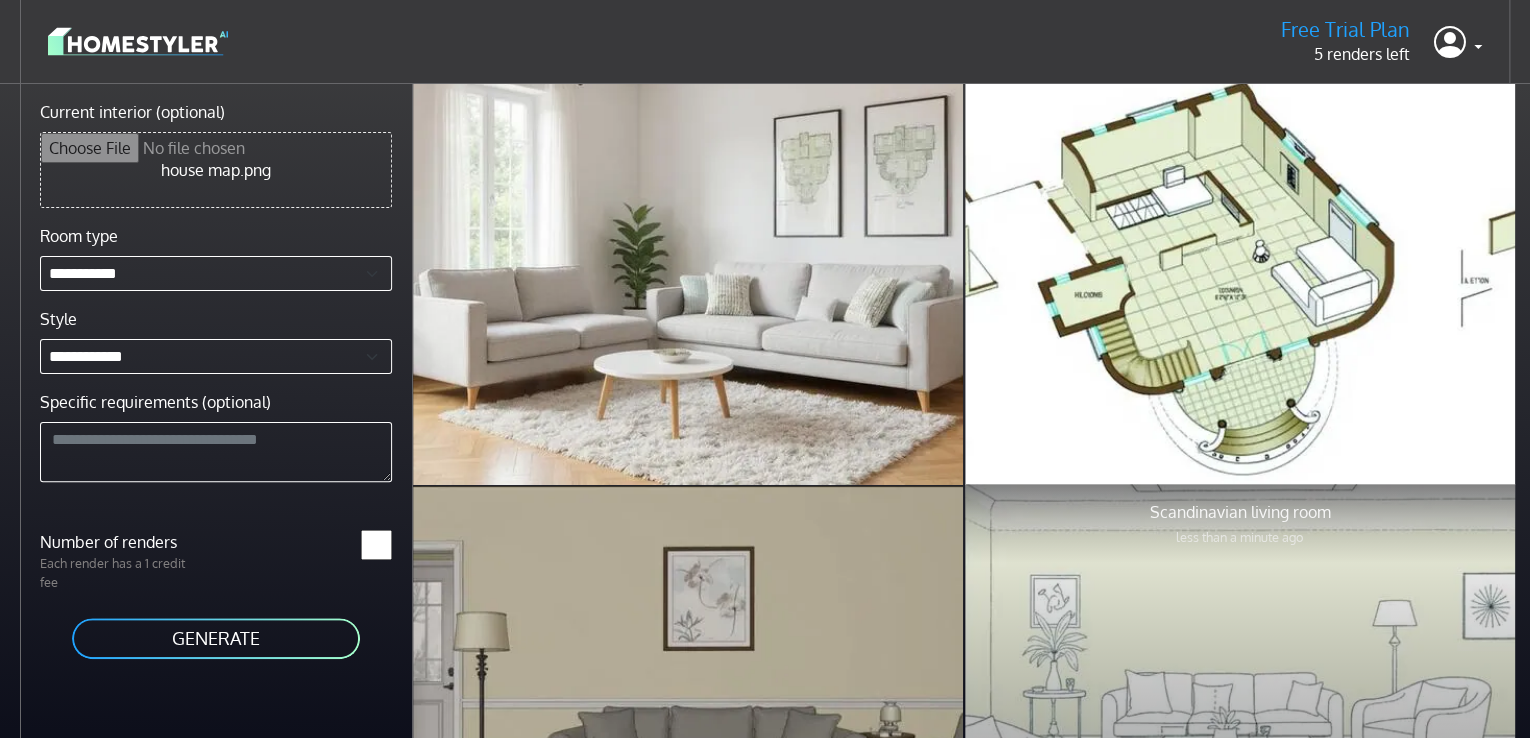 scroll, scrollTop: 0, scrollLeft: 0, axis: both 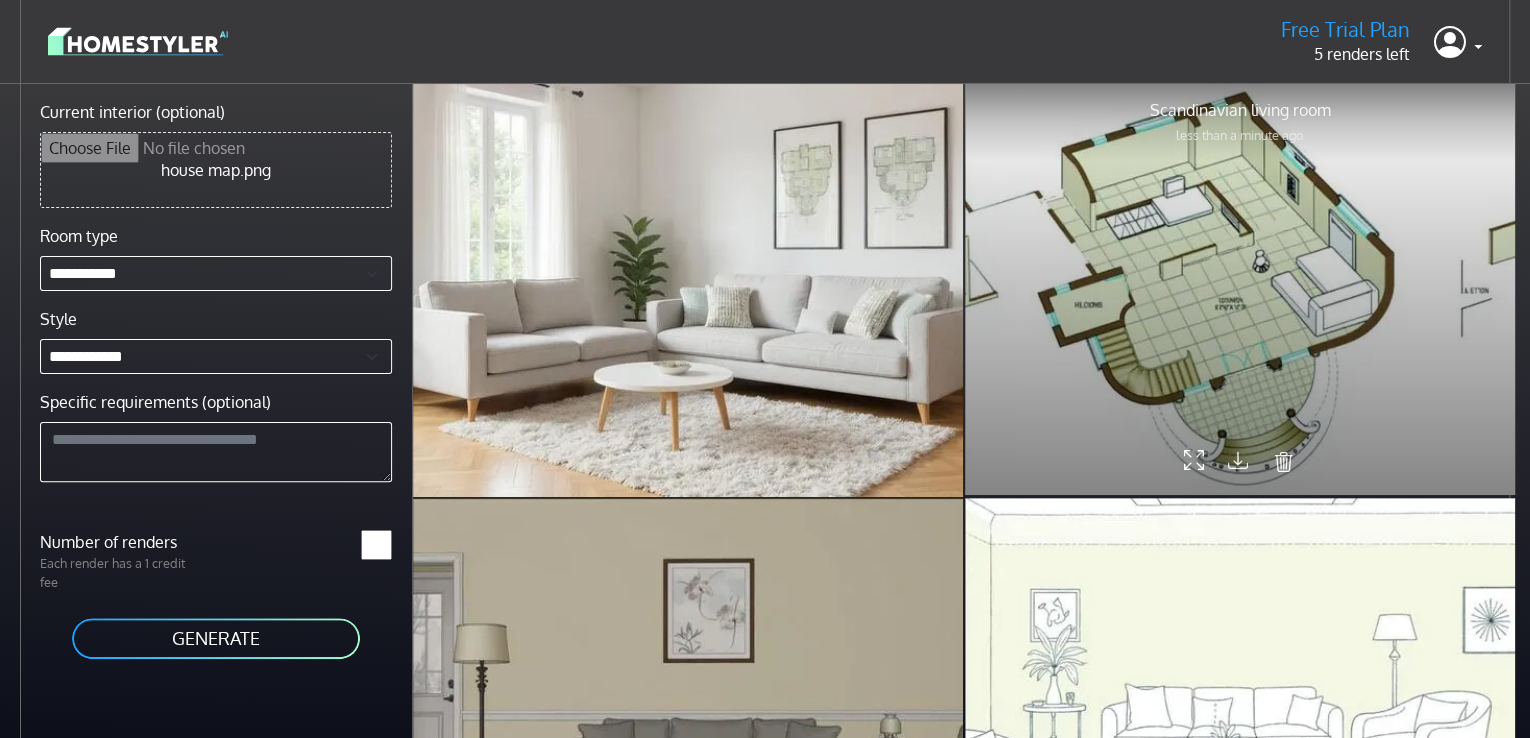 click at bounding box center (1194, 462) 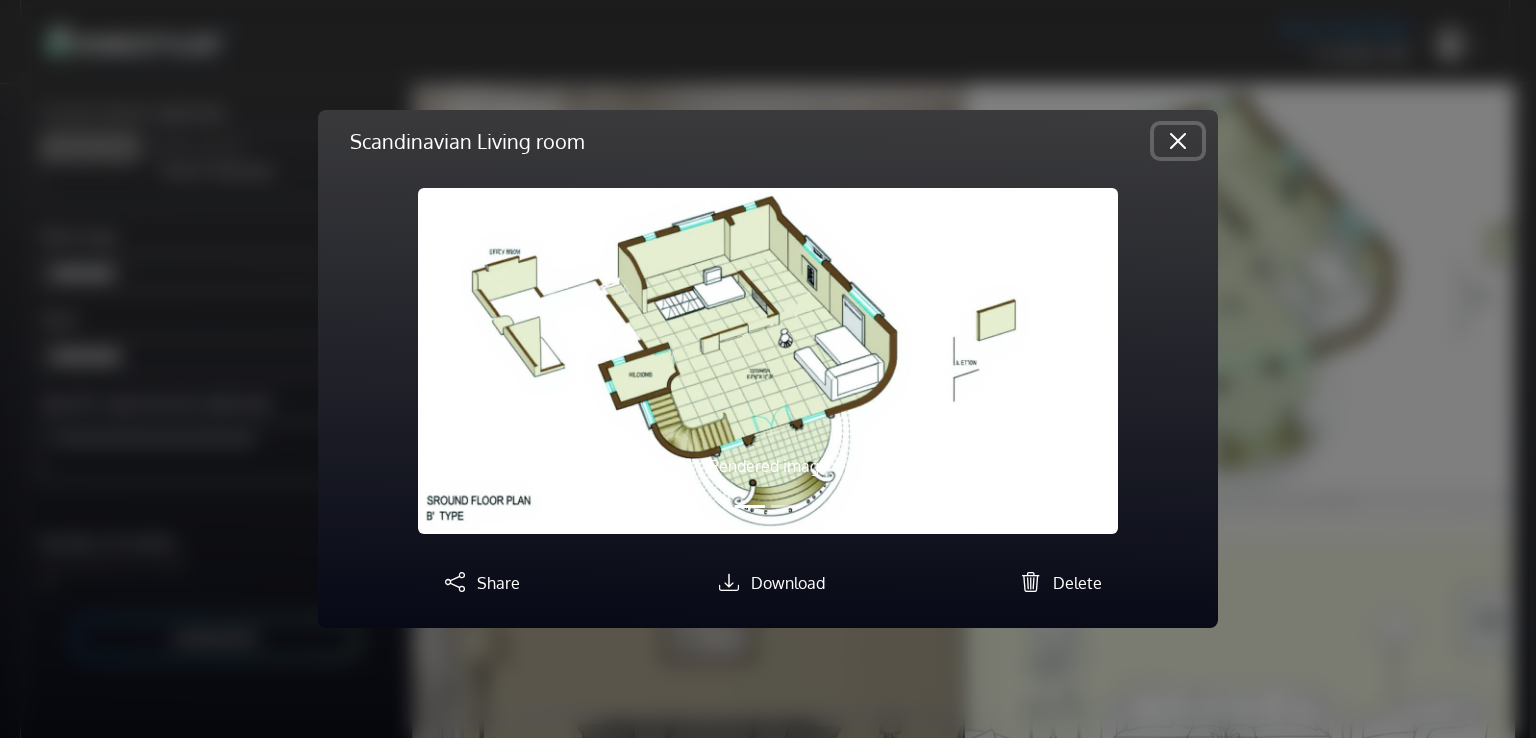 click at bounding box center (1178, 141) 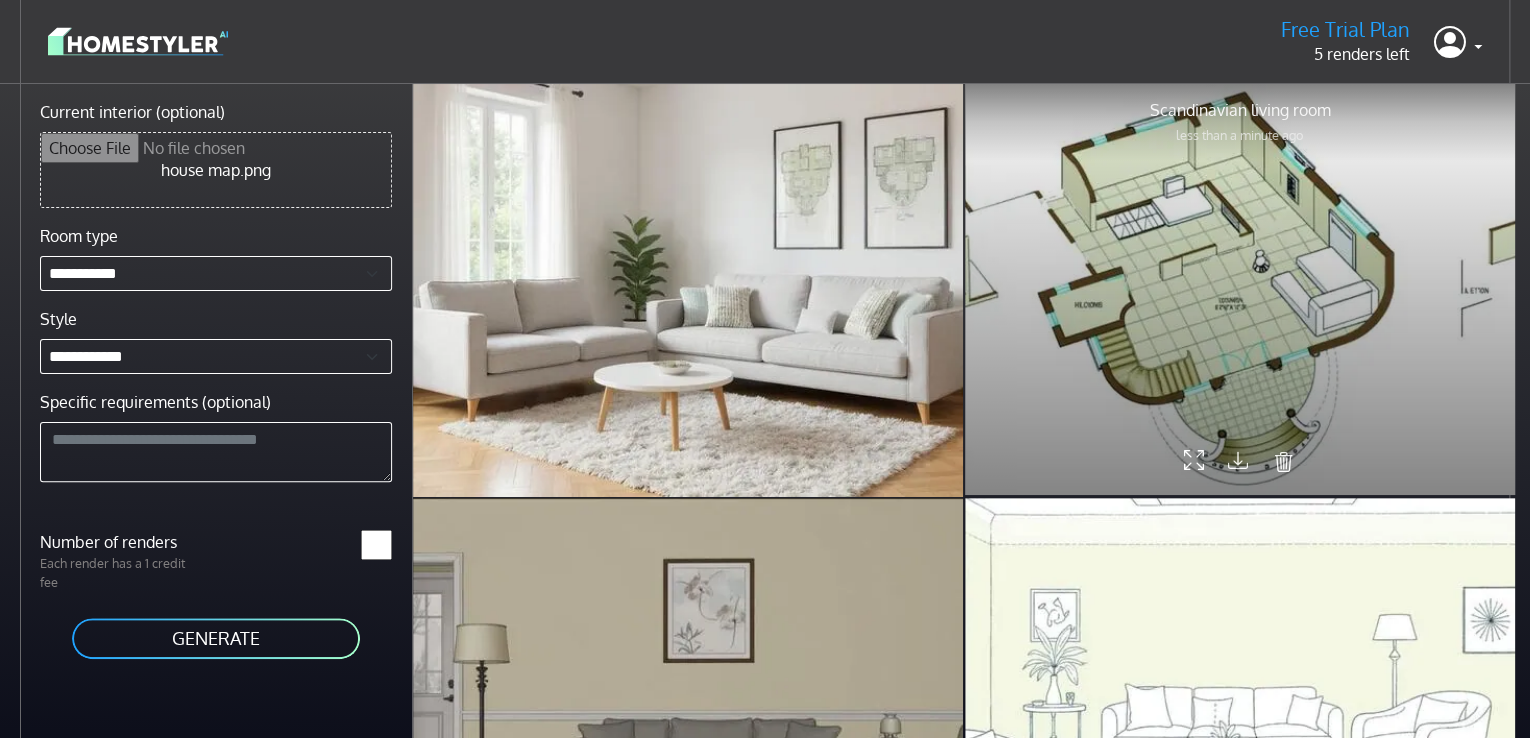 drag, startPoint x: 899, startPoint y: 285, endPoint x: 1127, endPoint y: 289, distance: 228.03508 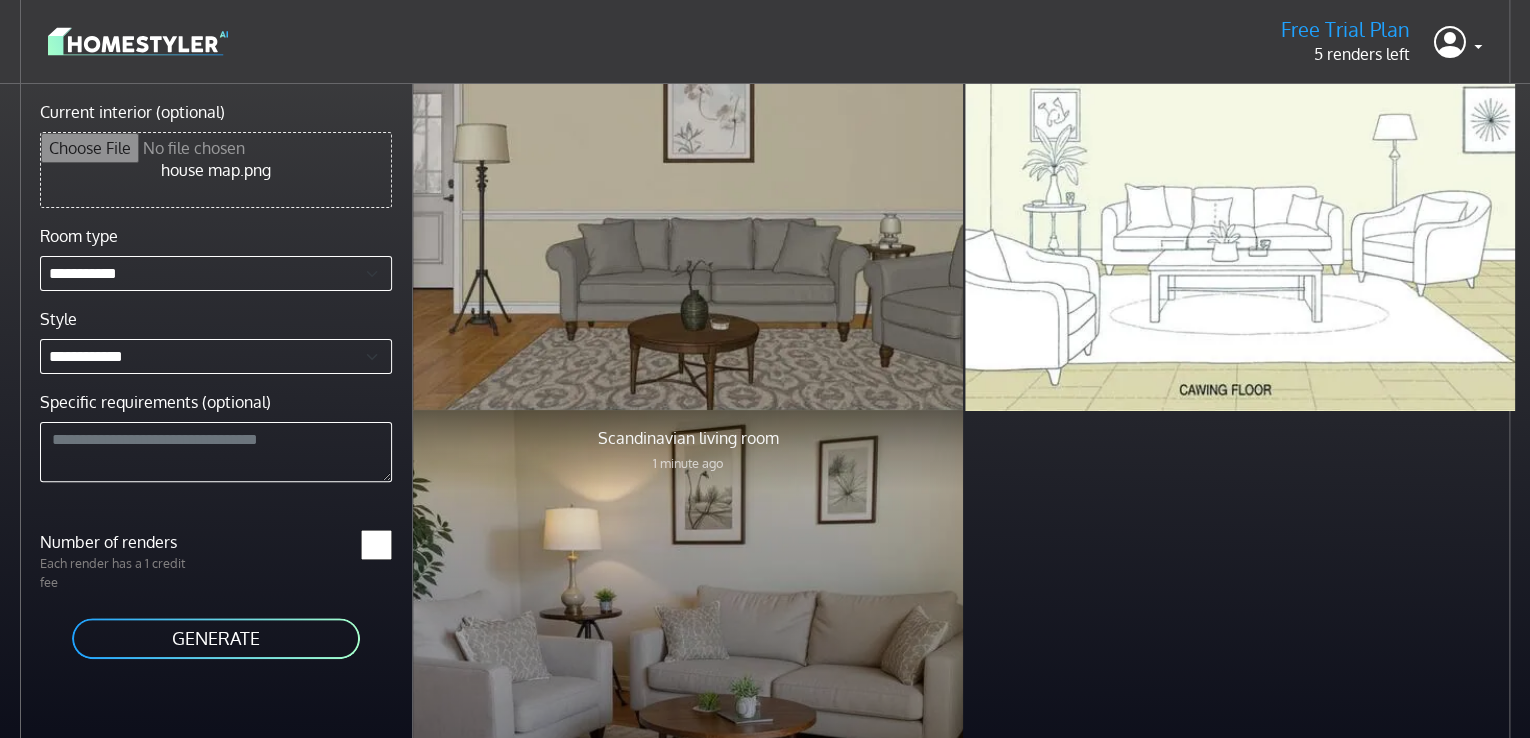 scroll, scrollTop: 512, scrollLeft: 0, axis: vertical 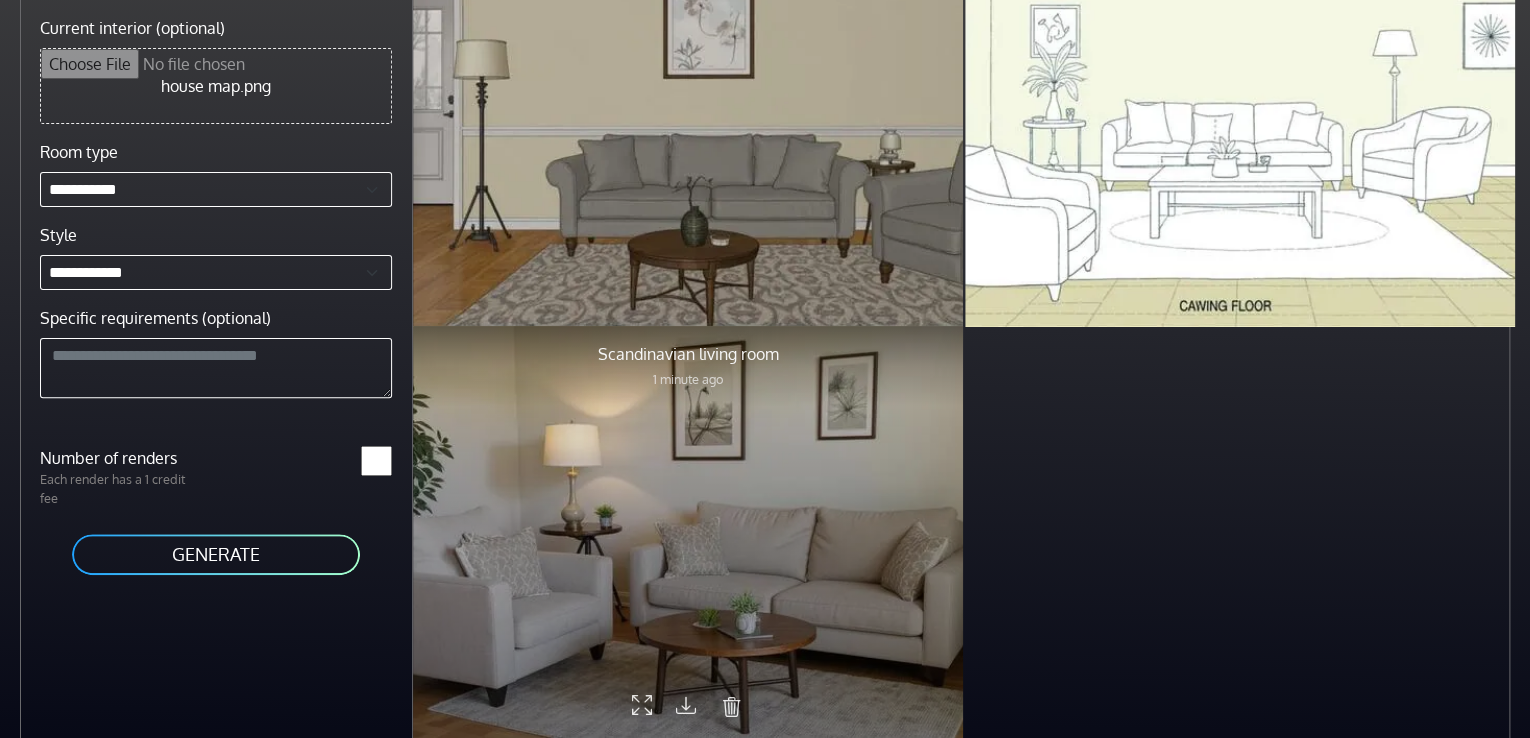 click at bounding box center [642, 706] 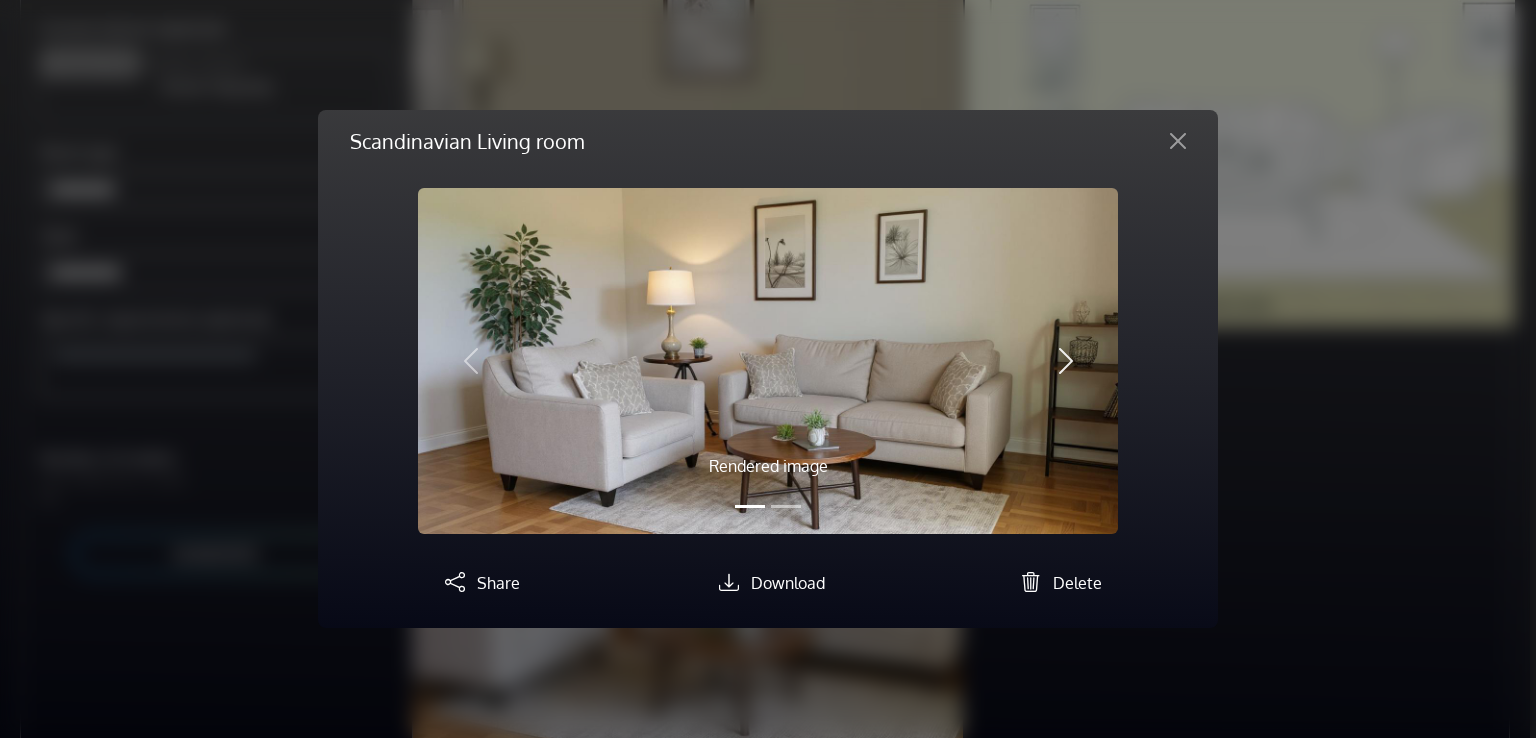 click at bounding box center [1066, 361] 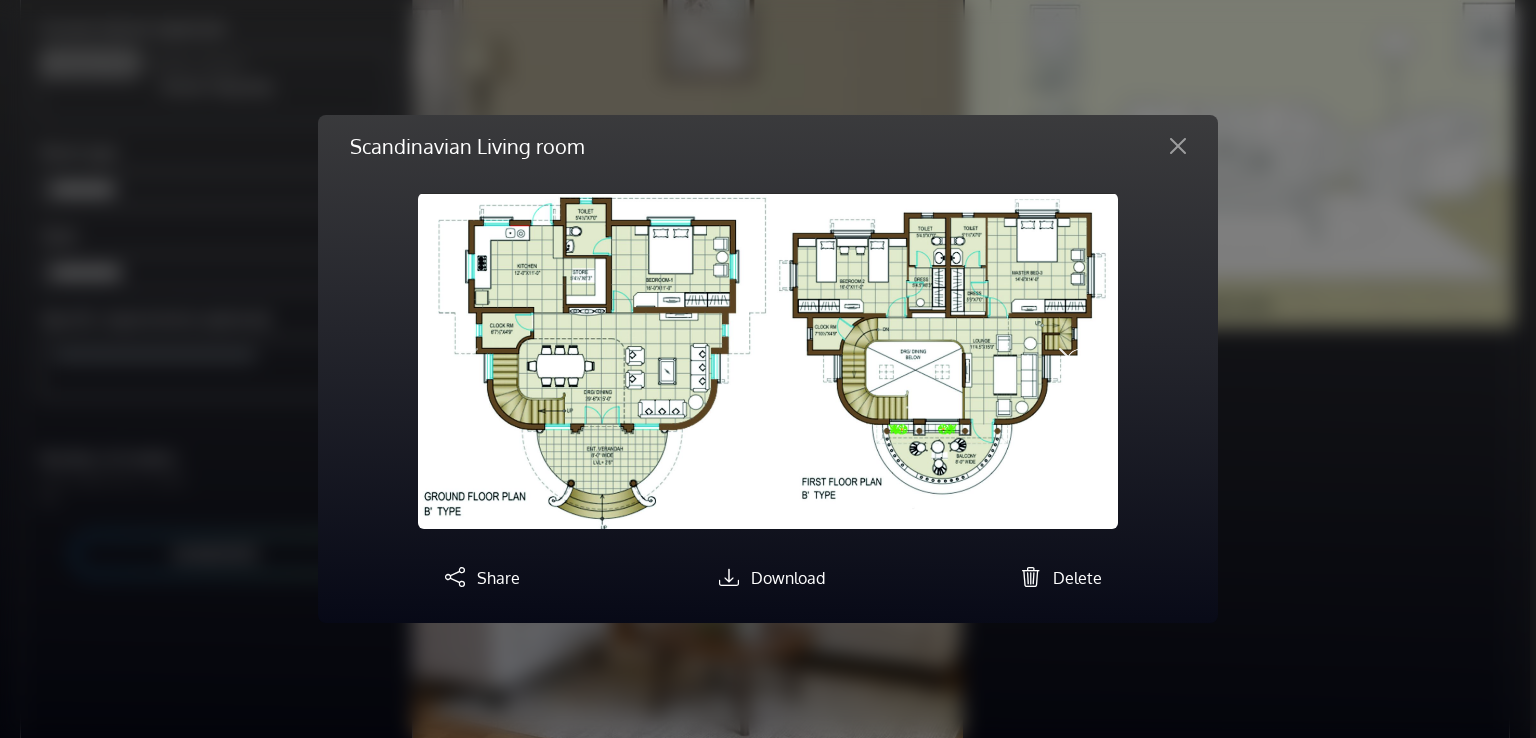 click at bounding box center [1066, 361] 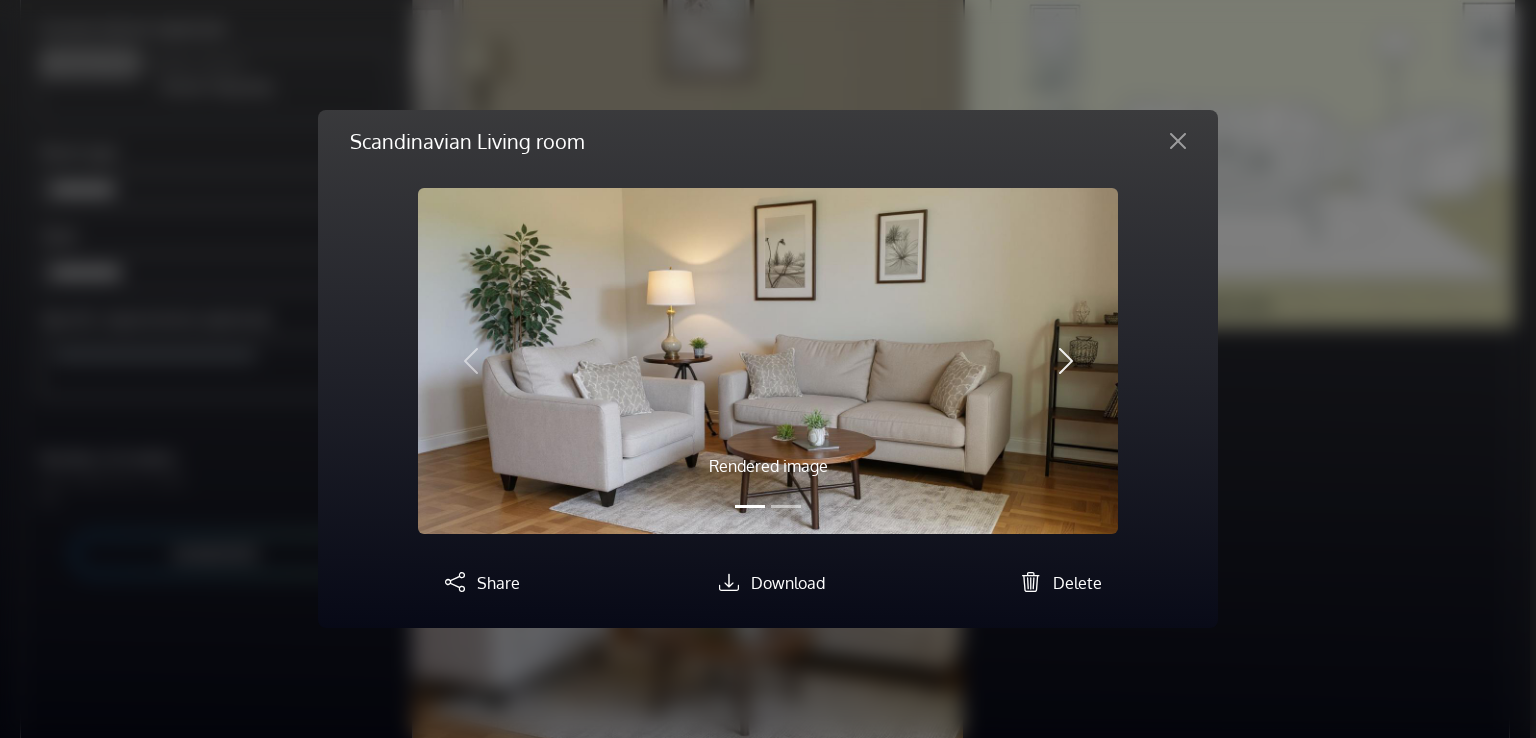 click at bounding box center (1066, 361) 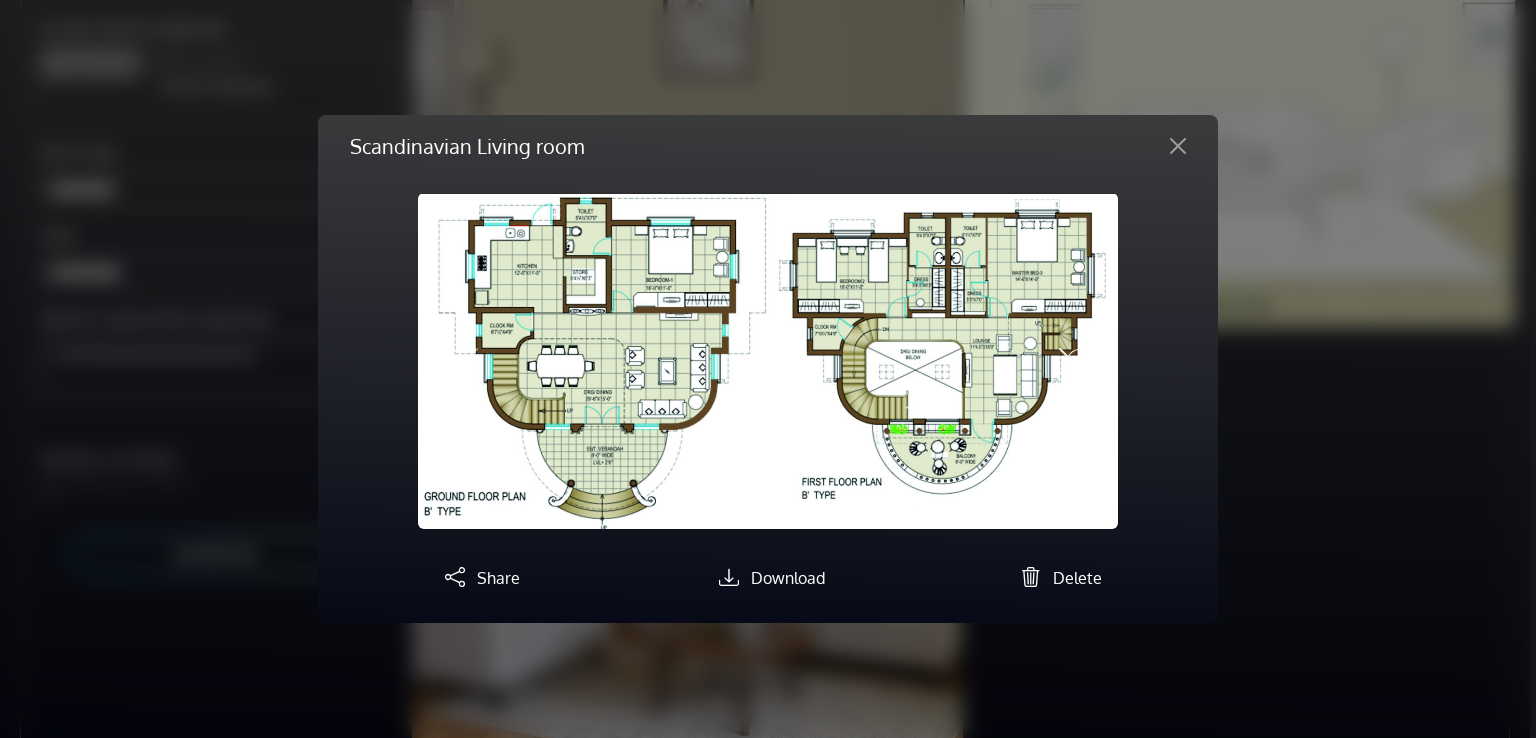 click at bounding box center [1066, 361] 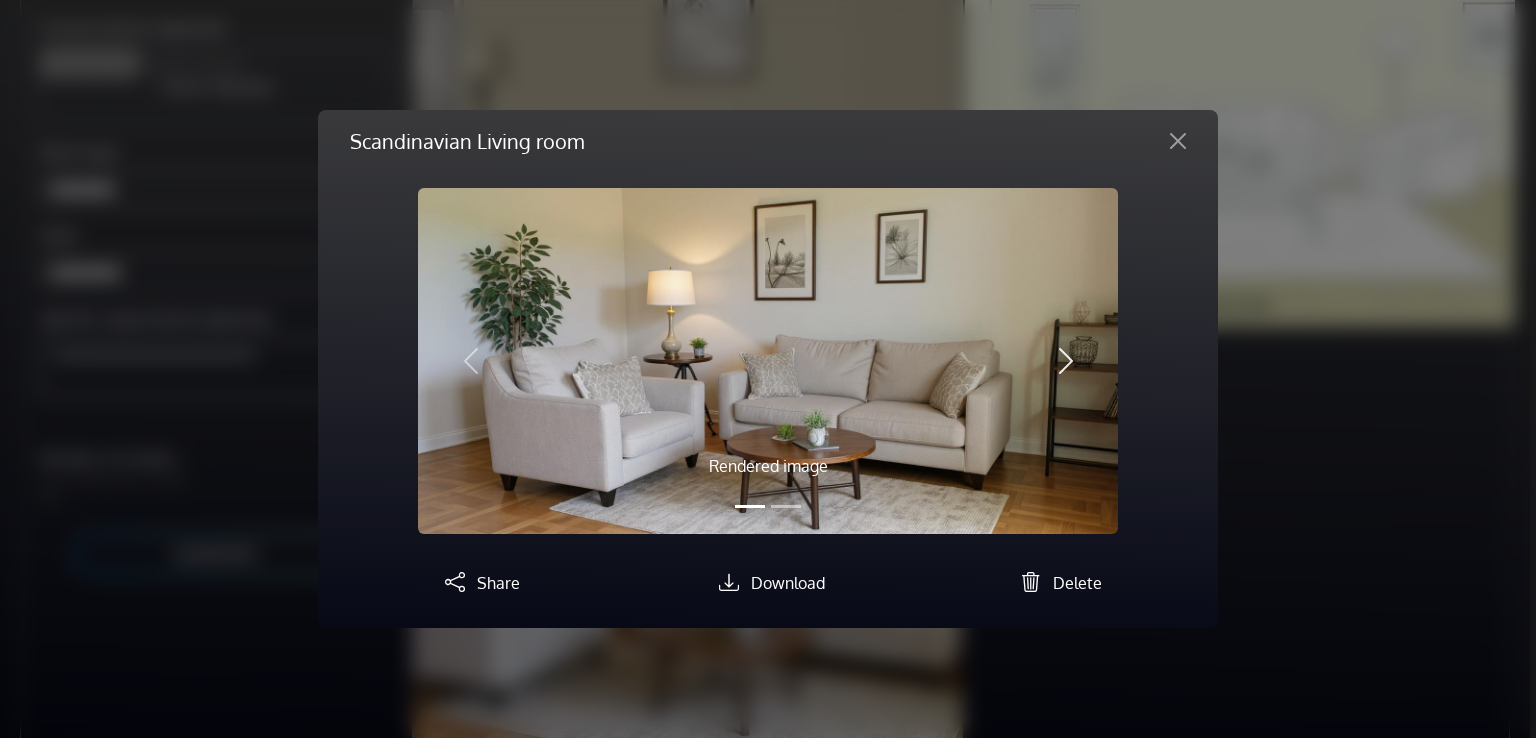 click at bounding box center [1066, 361] 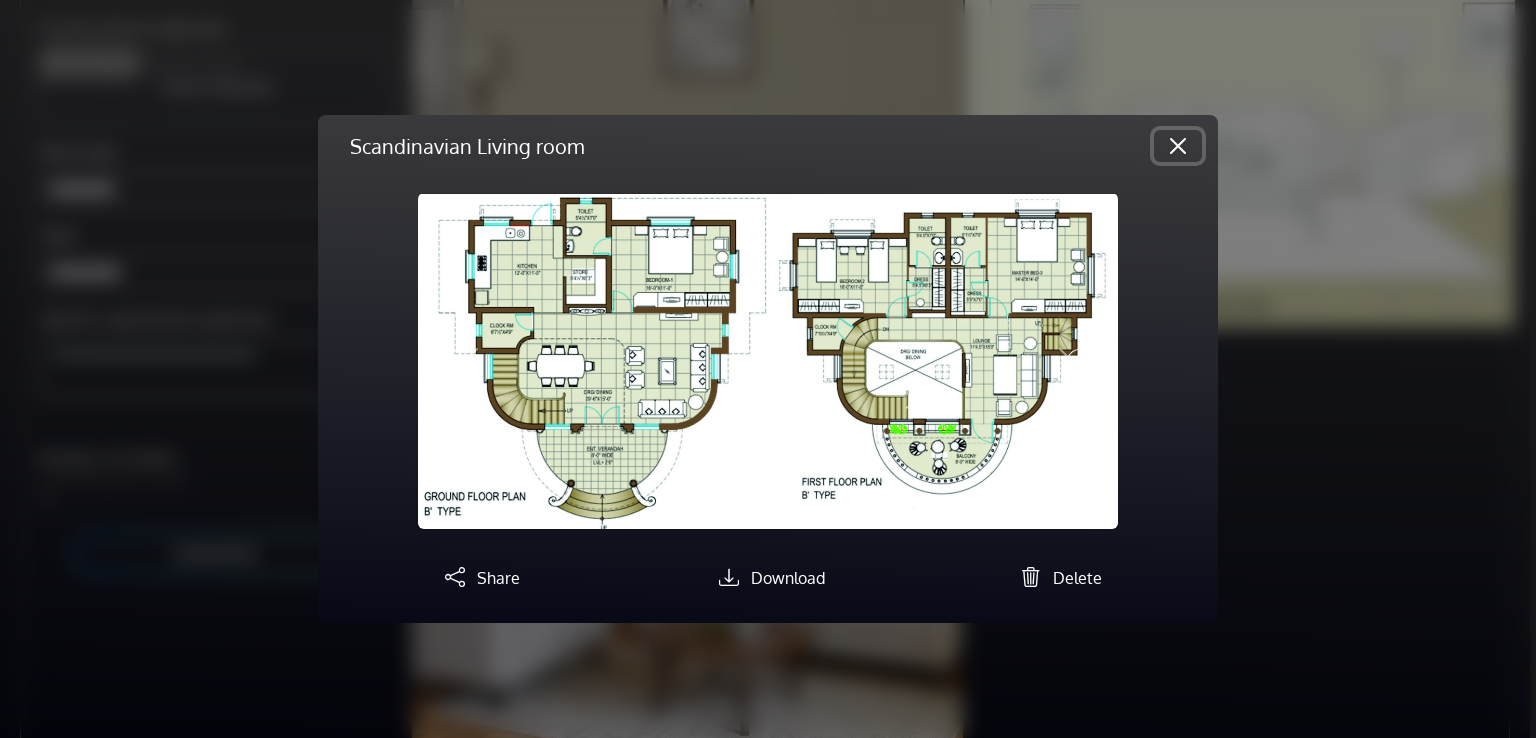 click at bounding box center [1178, 146] 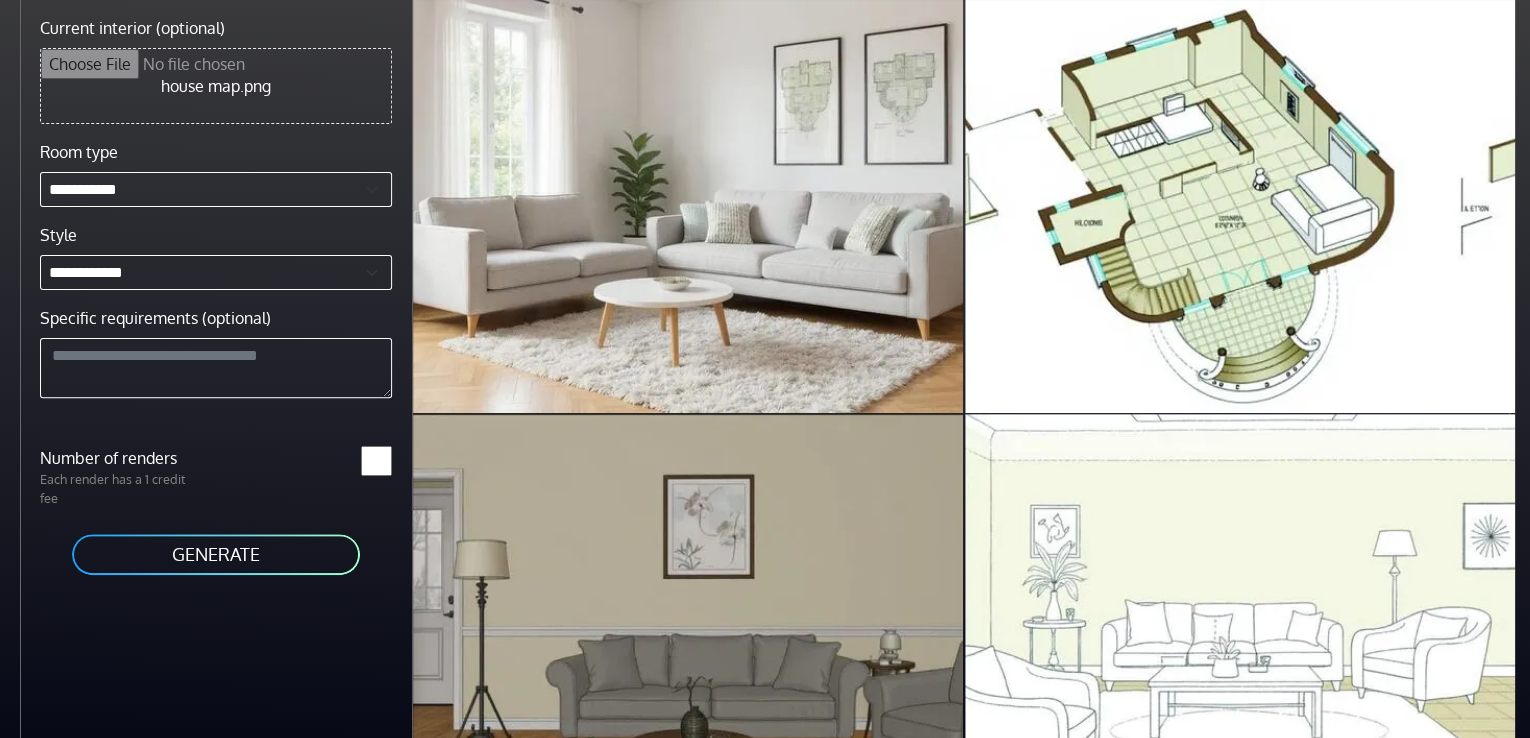 scroll, scrollTop: 0, scrollLeft: 0, axis: both 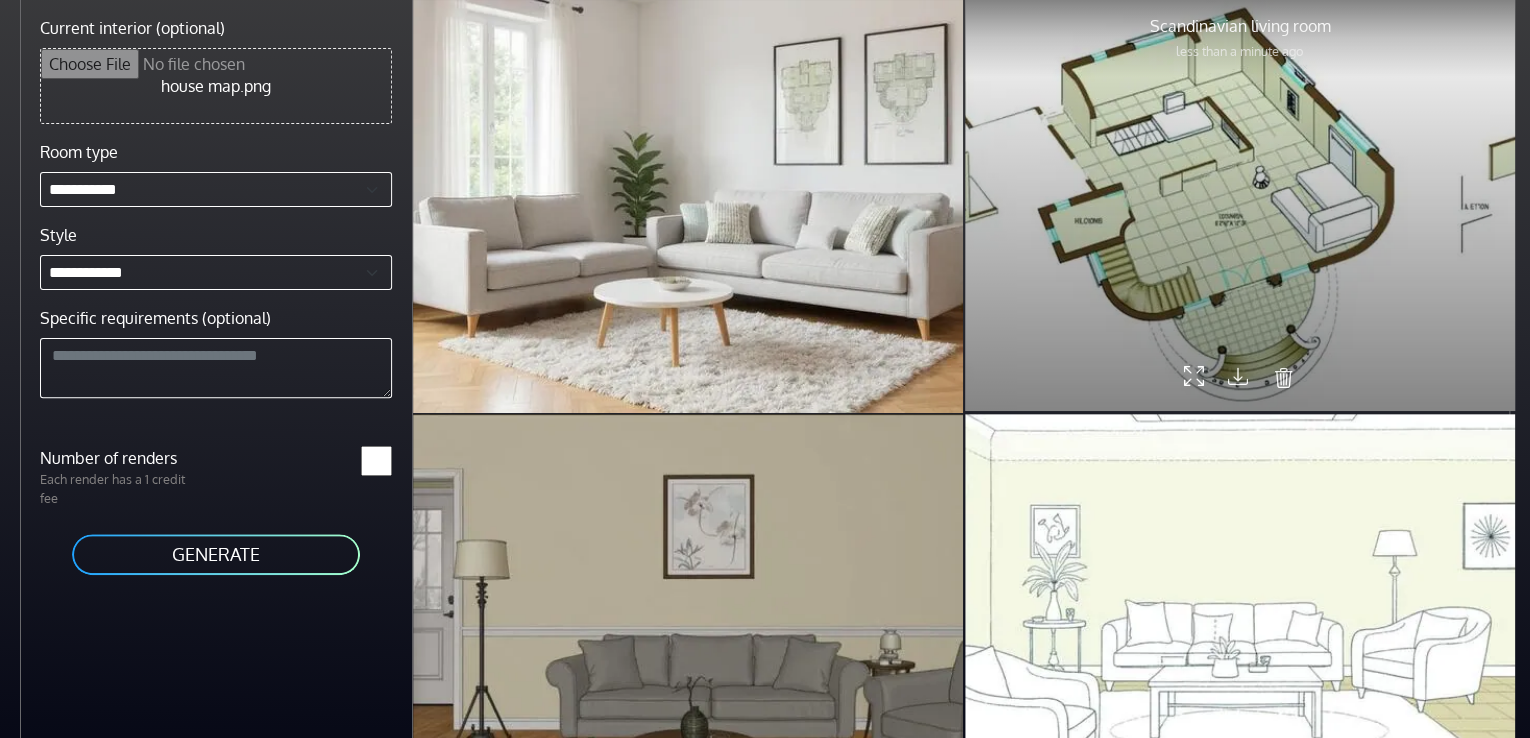 click at bounding box center (1194, 378) 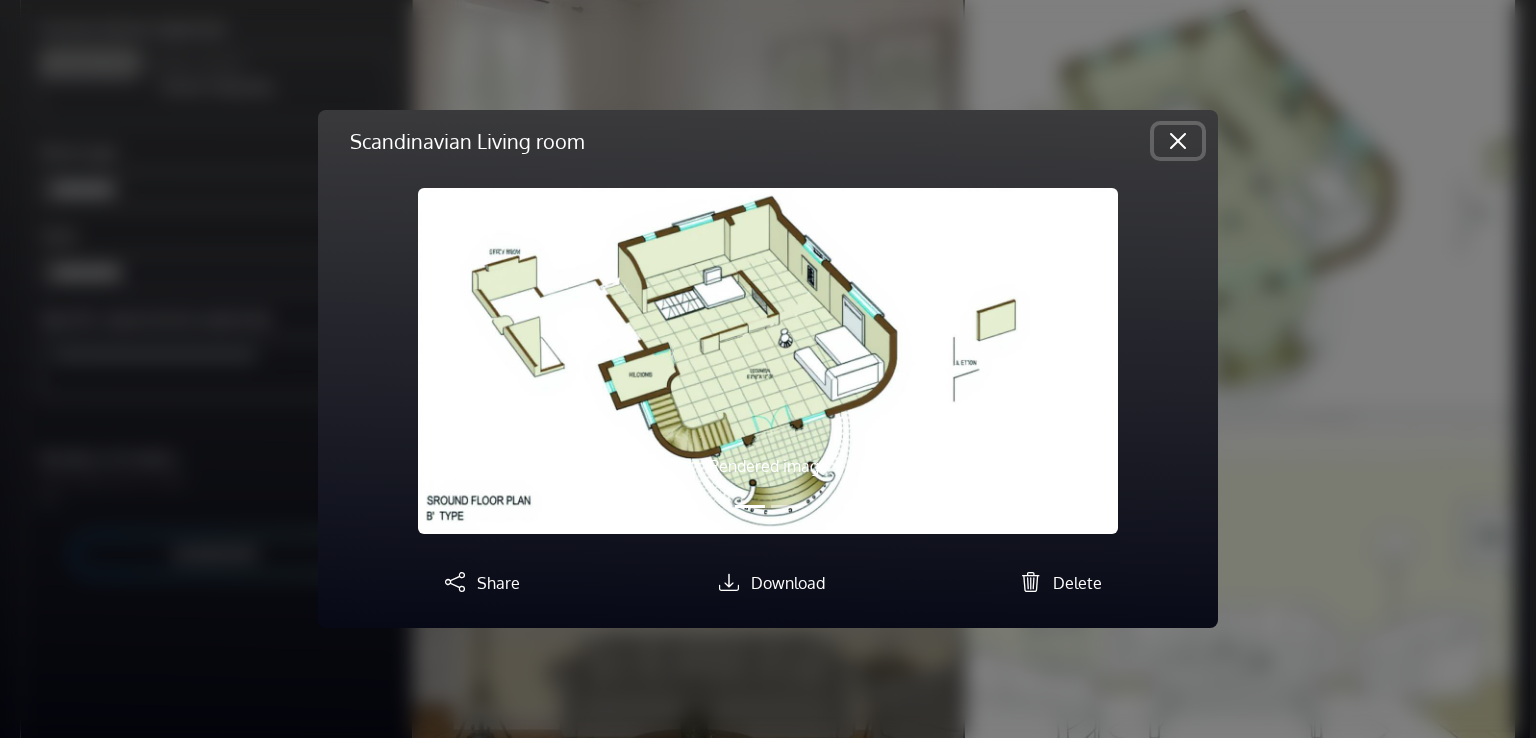 click at bounding box center [1178, 141] 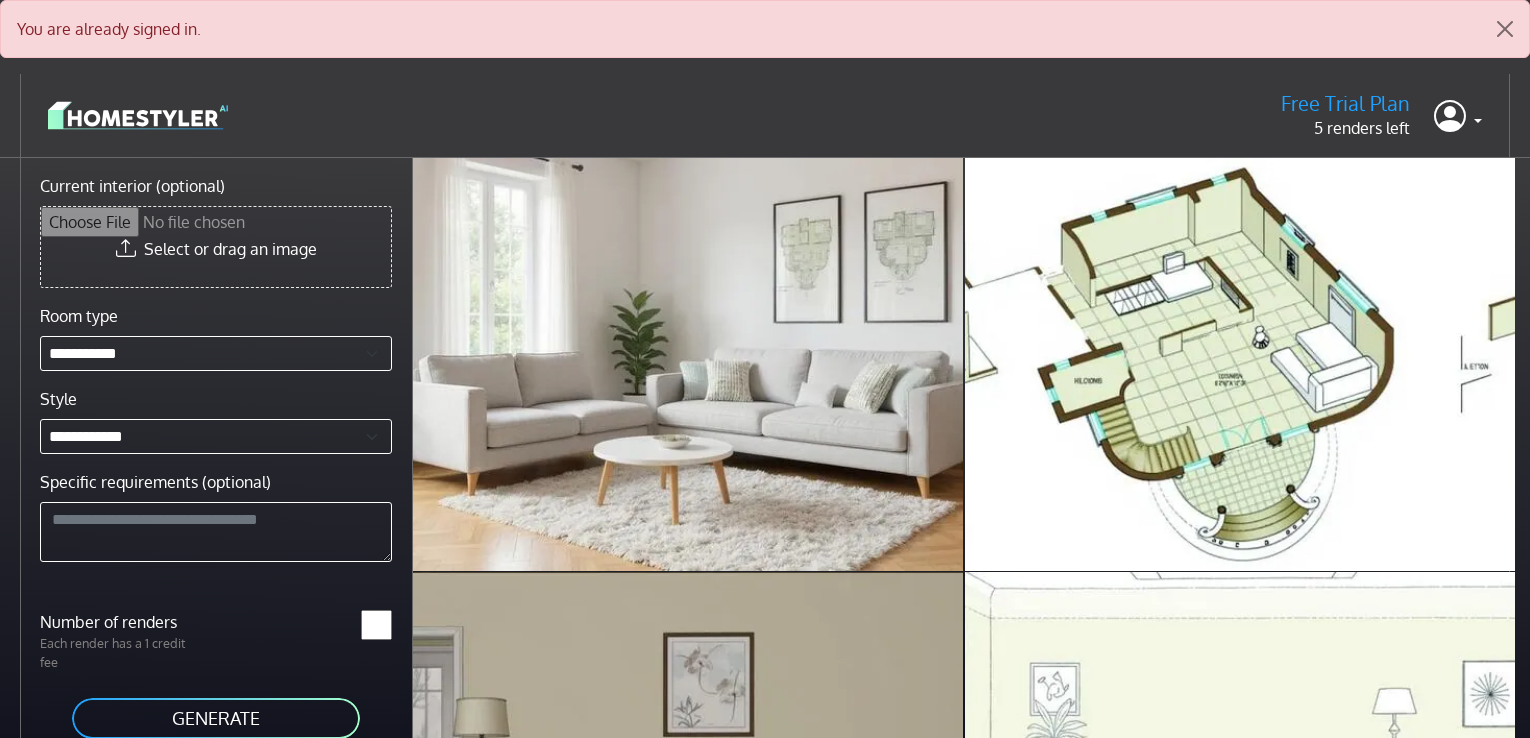 scroll, scrollTop: 0, scrollLeft: 0, axis: both 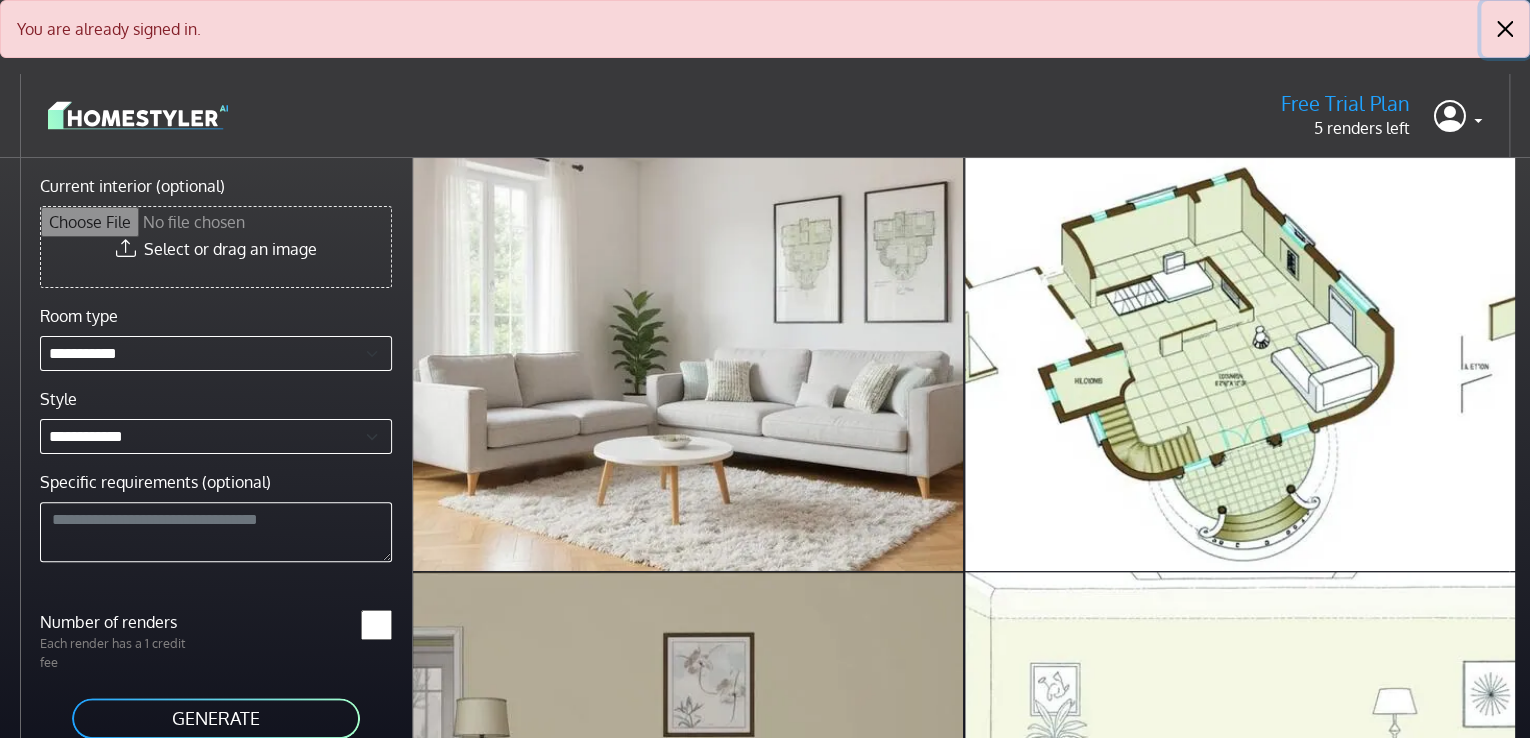 click at bounding box center [1505, 29] 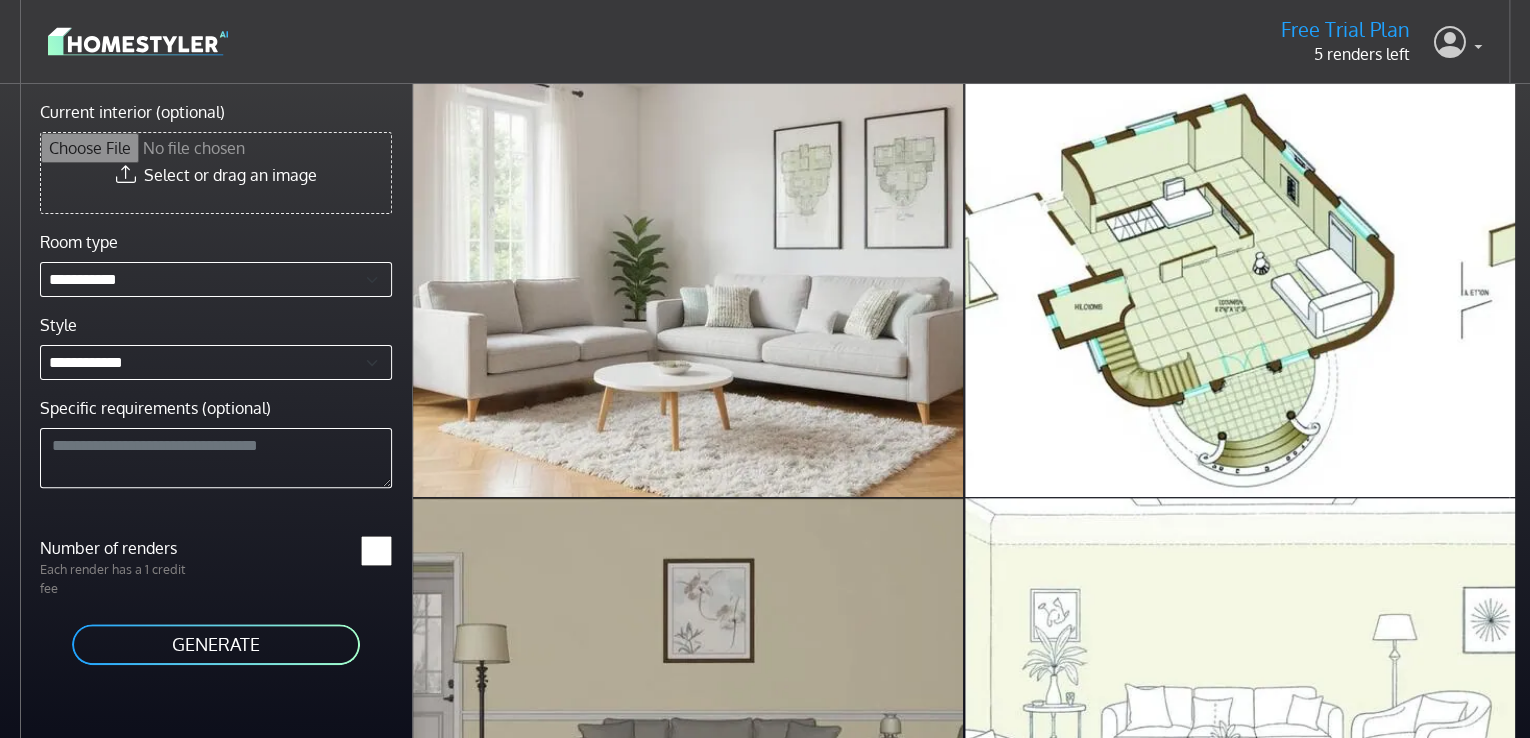 click at bounding box center (1458, 42) 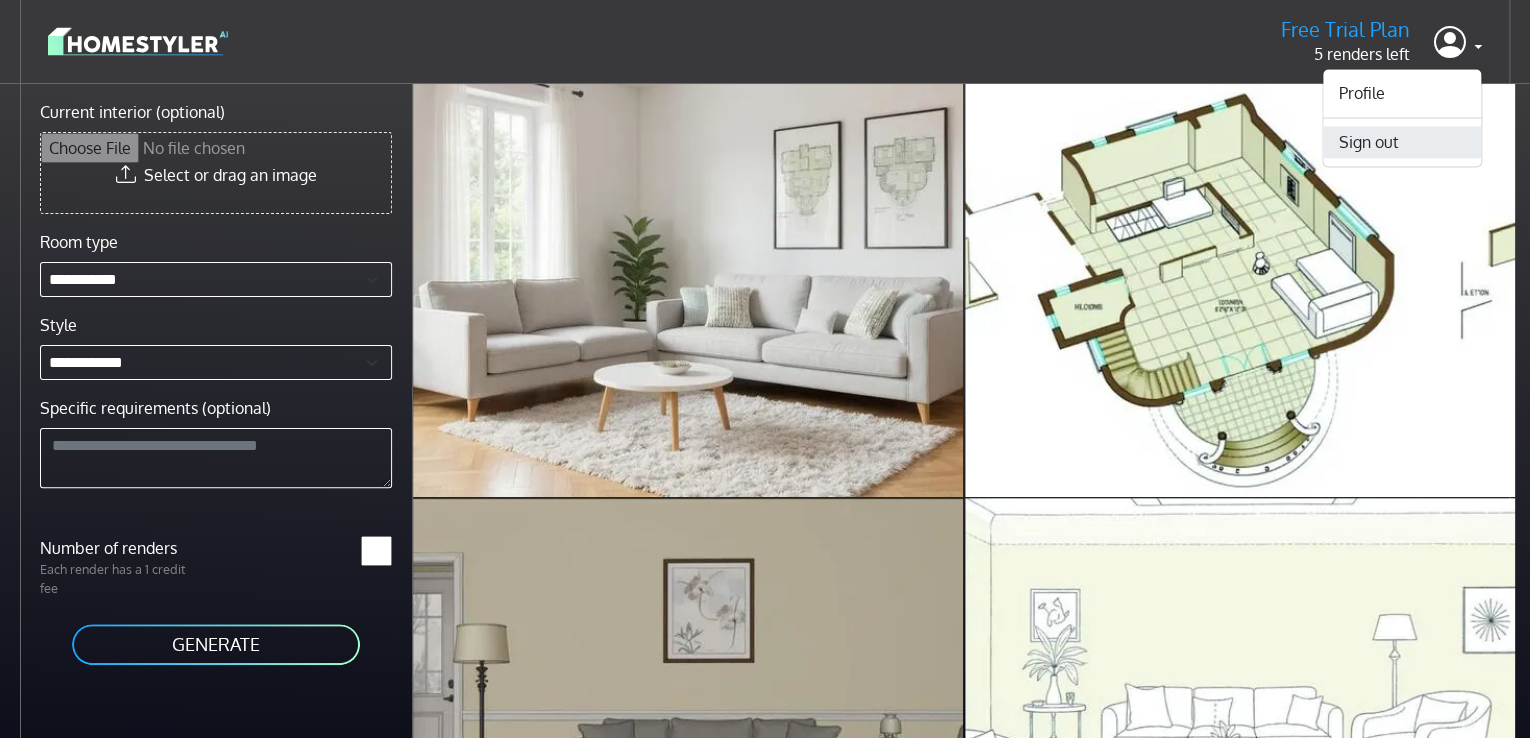 click on "Sign out" at bounding box center [1402, 142] 